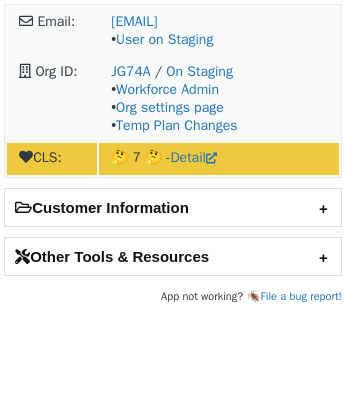 scroll, scrollTop: 0, scrollLeft: 0, axis: both 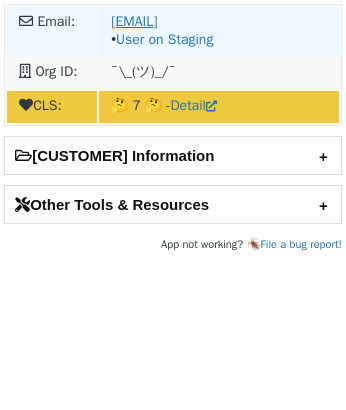 click on "viktor.bak@trive.hu" at bounding box center (134, 21) 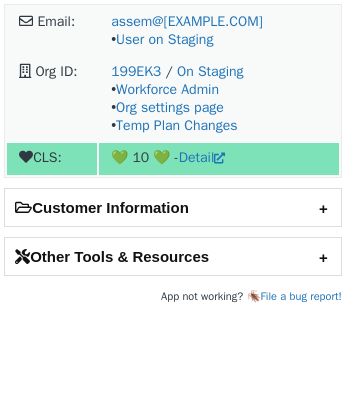 scroll, scrollTop: 0, scrollLeft: 0, axis: both 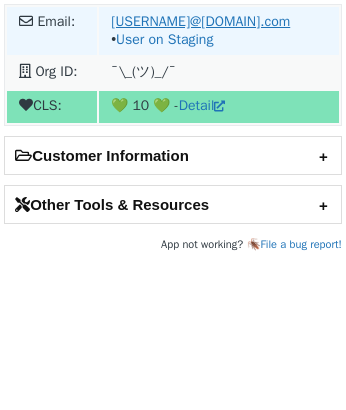 click on "[USERNAME]@[DOMAIN].com" at bounding box center (200, 21) 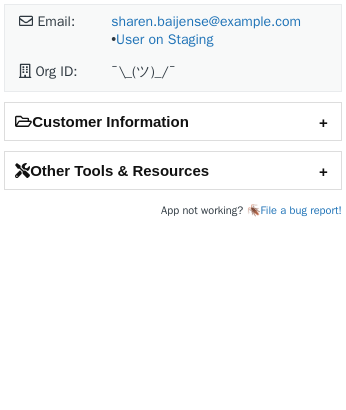 scroll, scrollTop: 0, scrollLeft: 0, axis: both 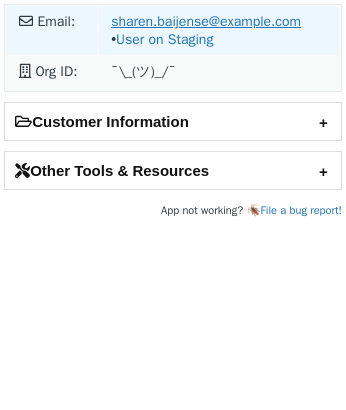 click on "sharen.baijense@jdecoffee.com" at bounding box center [206, 21] 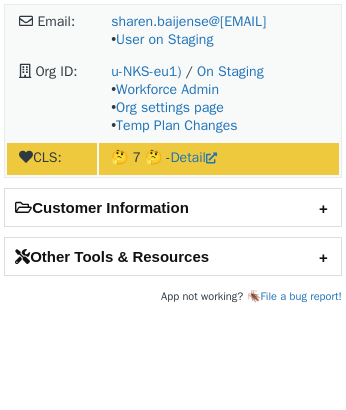 scroll, scrollTop: 0, scrollLeft: 0, axis: both 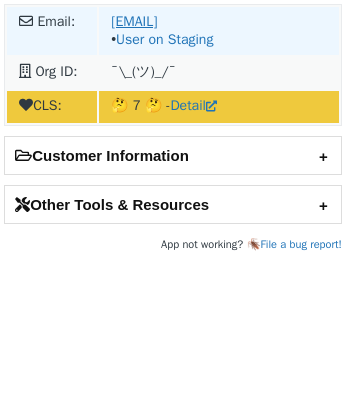 click on "rebecca.smith@protective.com" at bounding box center (134, 21) 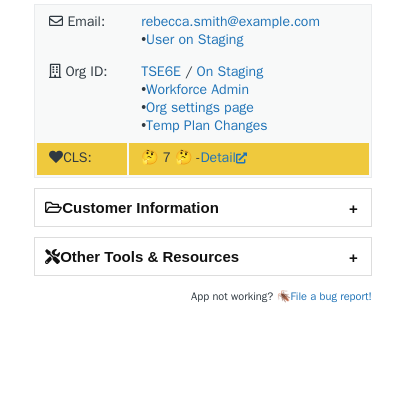 scroll, scrollTop: 0, scrollLeft: 0, axis: both 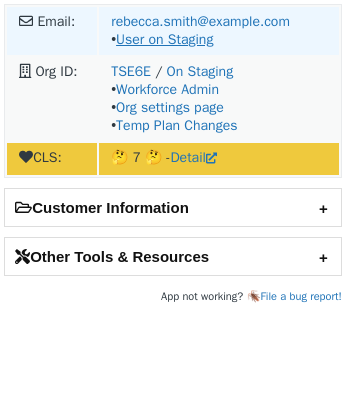 click on "User on Staging" at bounding box center [164, 39] 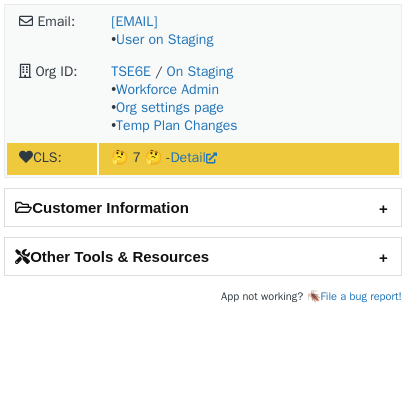 scroll, scrollTop: 0, scrollLeft: 0, axis: both 